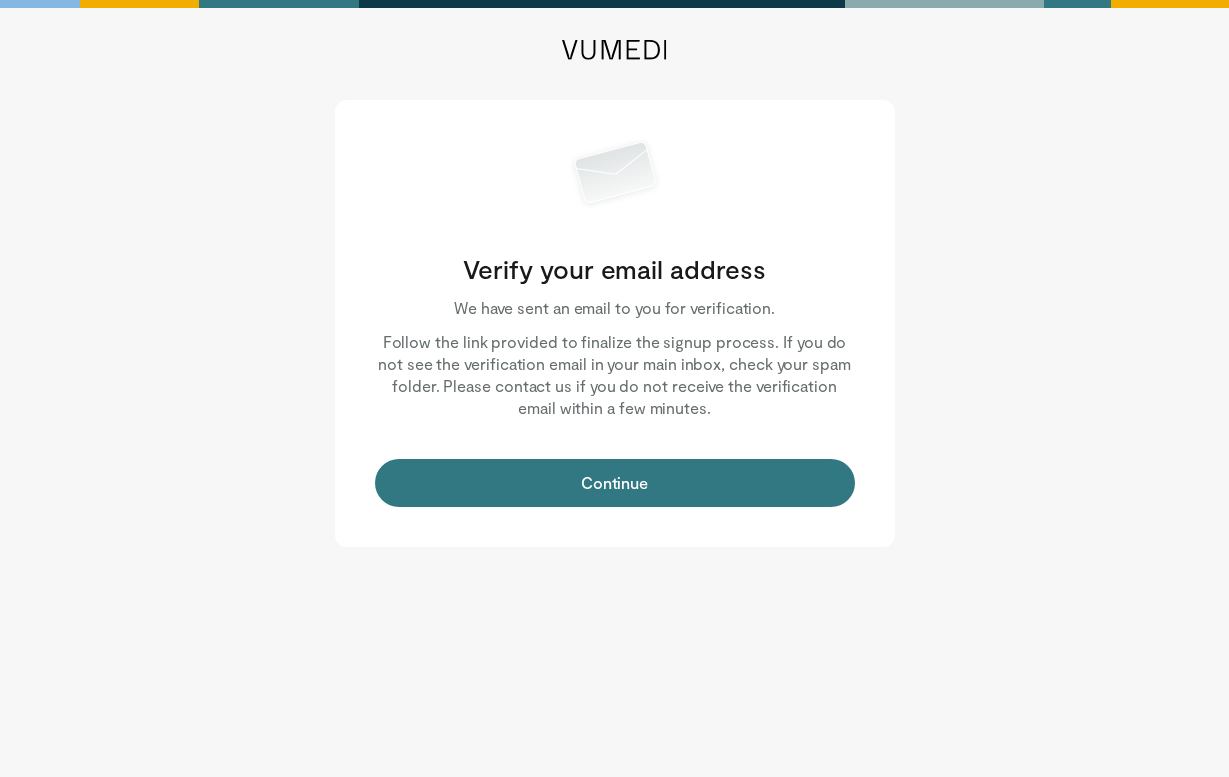 scroll, scrollTop: 0, scrollLeft: 0, axis: both 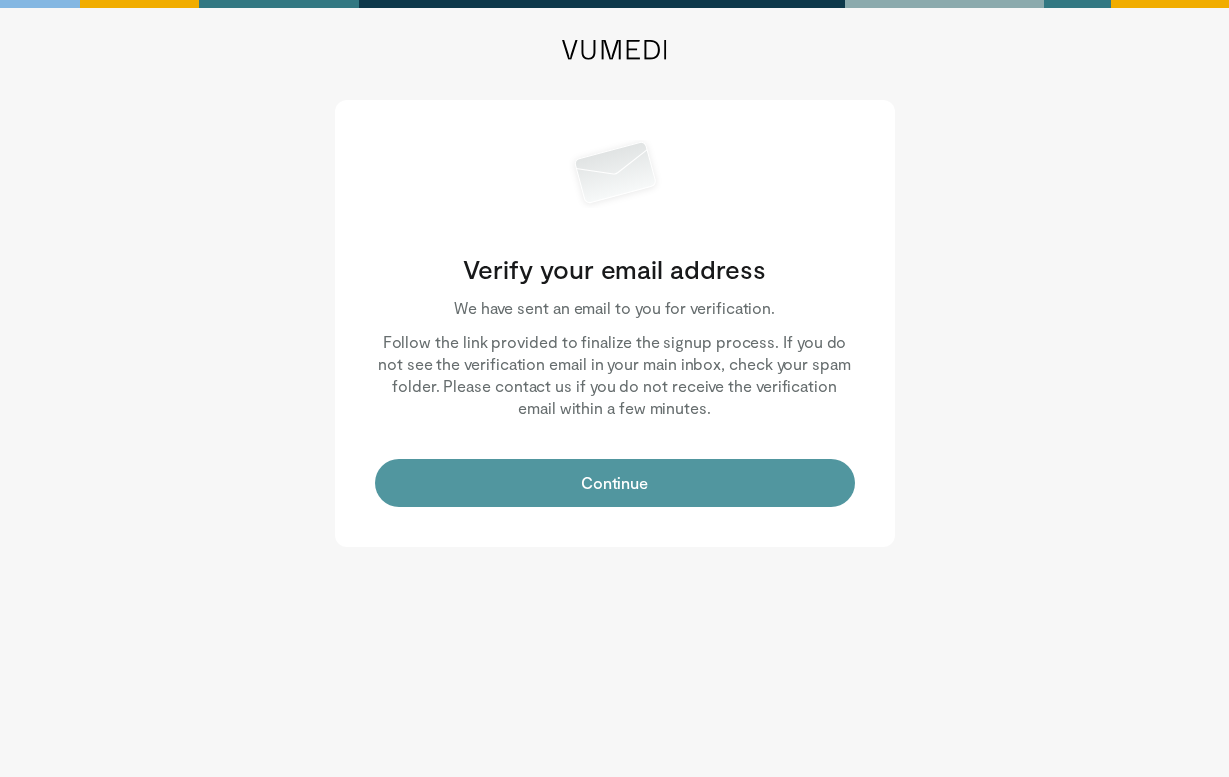 click on "Continue" at bounding box center (615, 483) 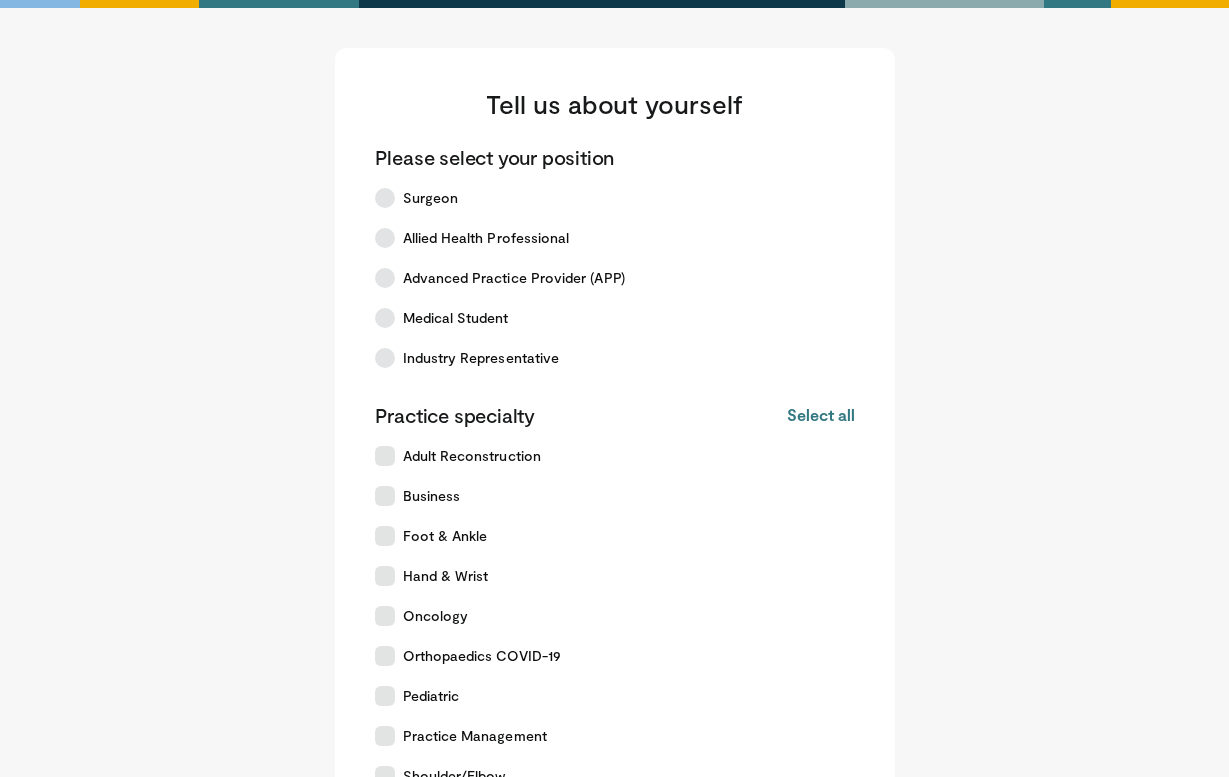 scroll, scrollTop: 0, scrollLeft: 0, axis: both 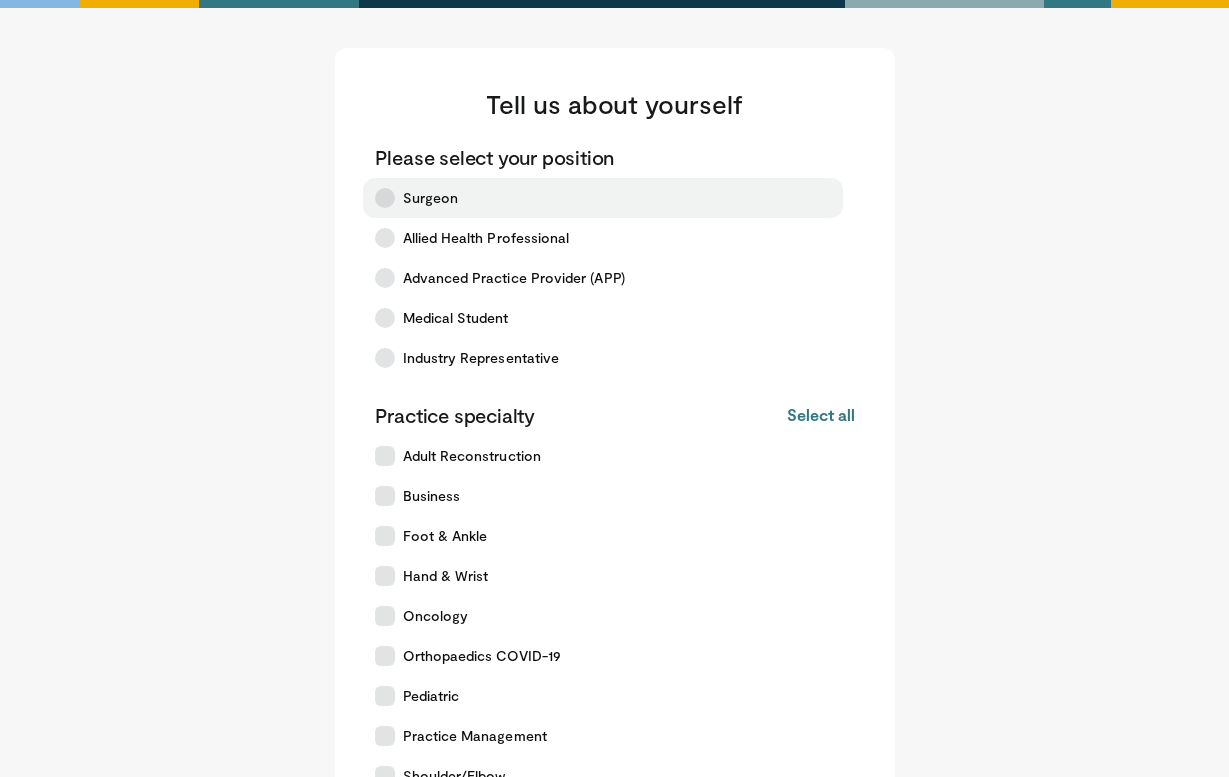 click on "Surgeon" at bounding box center [603, 198] 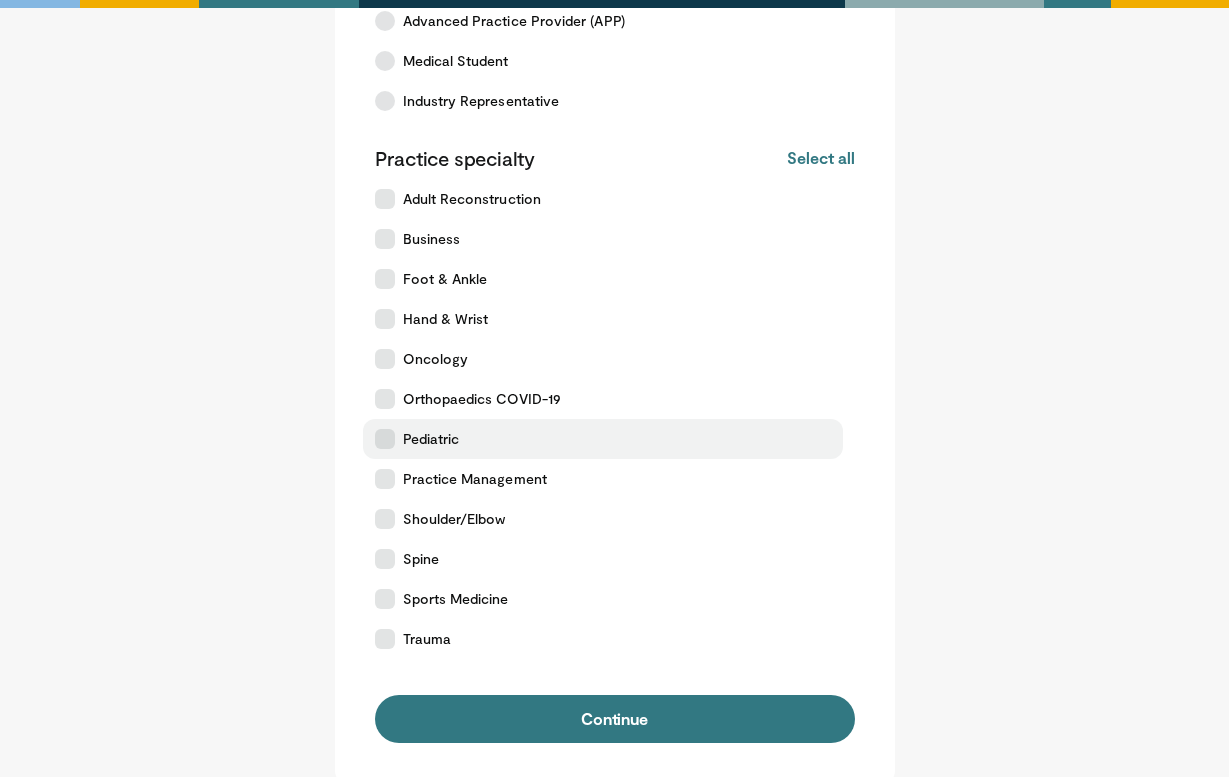 scroll, scrollTop: 261, scrollLeft: 0, axis: vertical 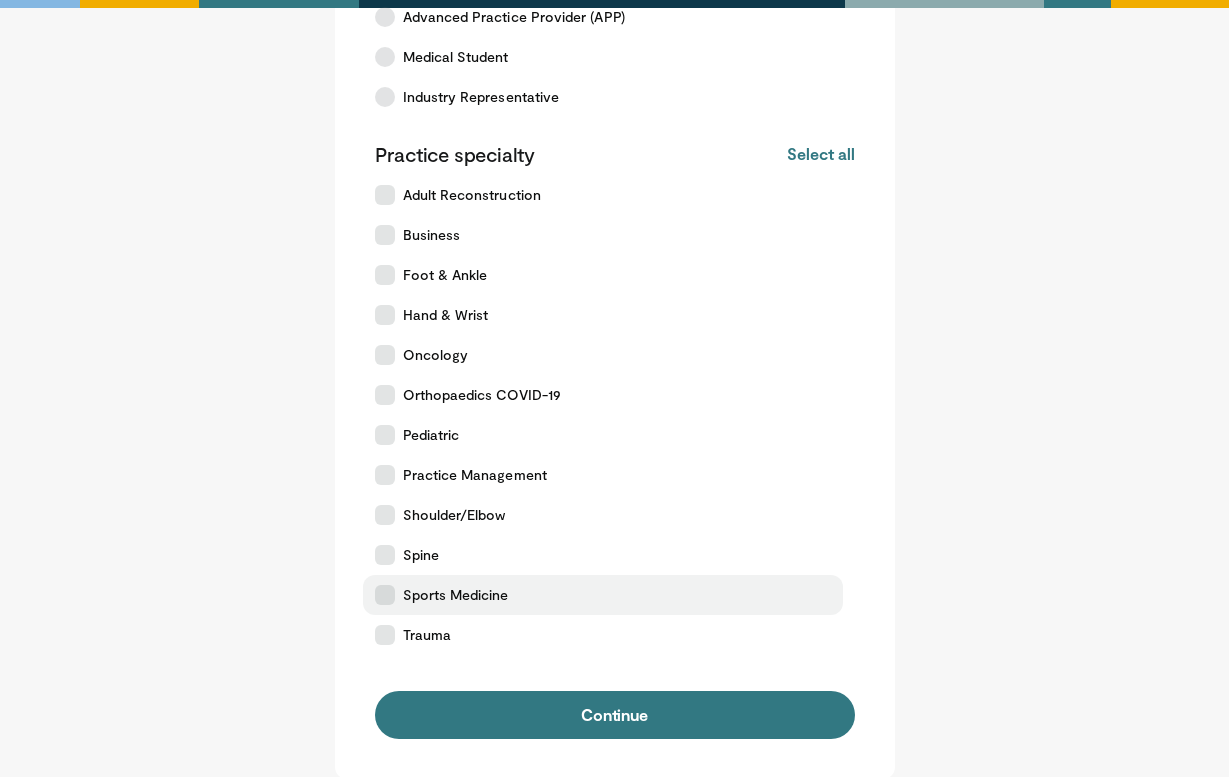 click on "Sports Medicine" at bounding box center [603, 595] 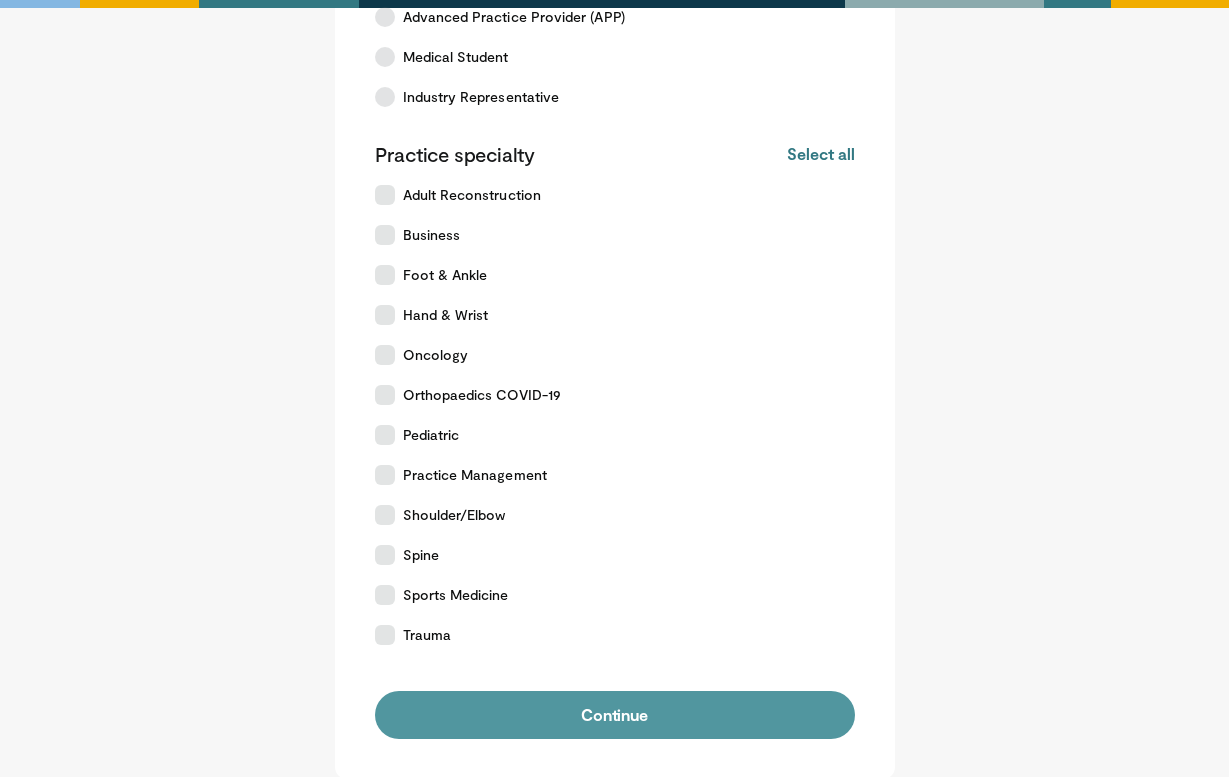 click on "Continue" at bounding box center [615, 715] 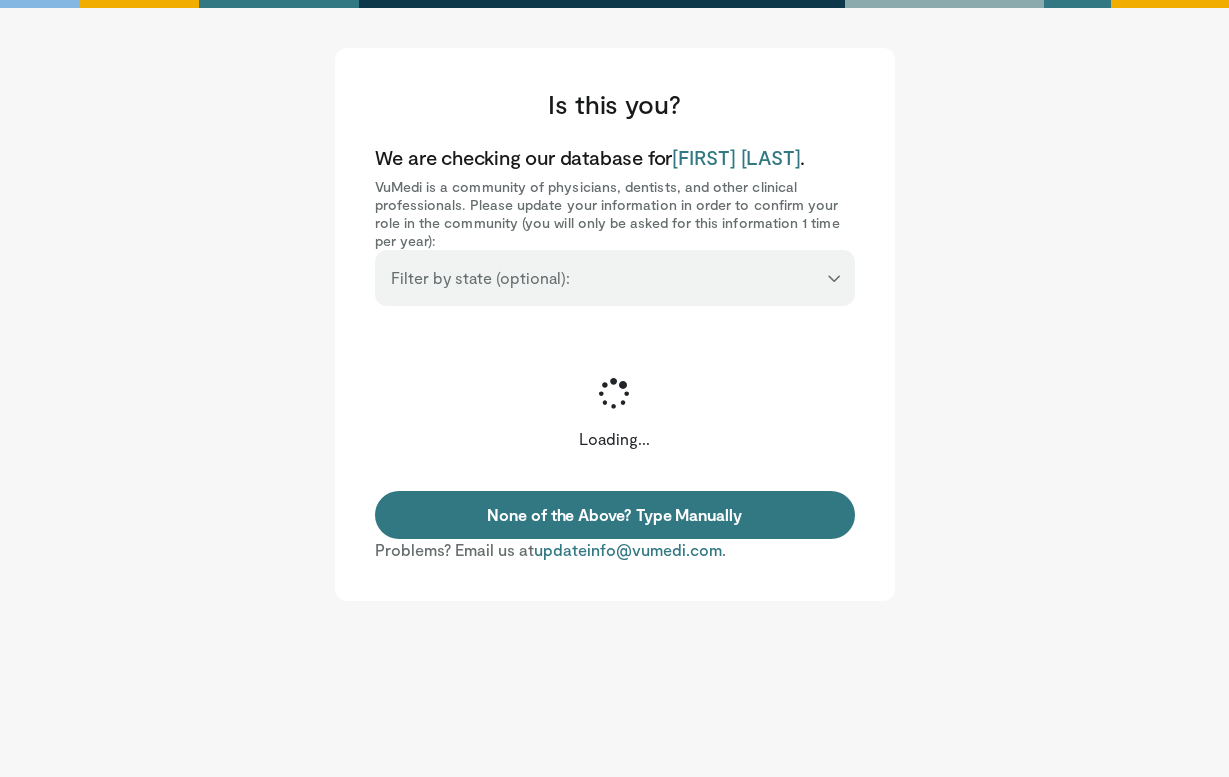 scroll, scrollTop: 0, scrollLeft: 0, axis: both 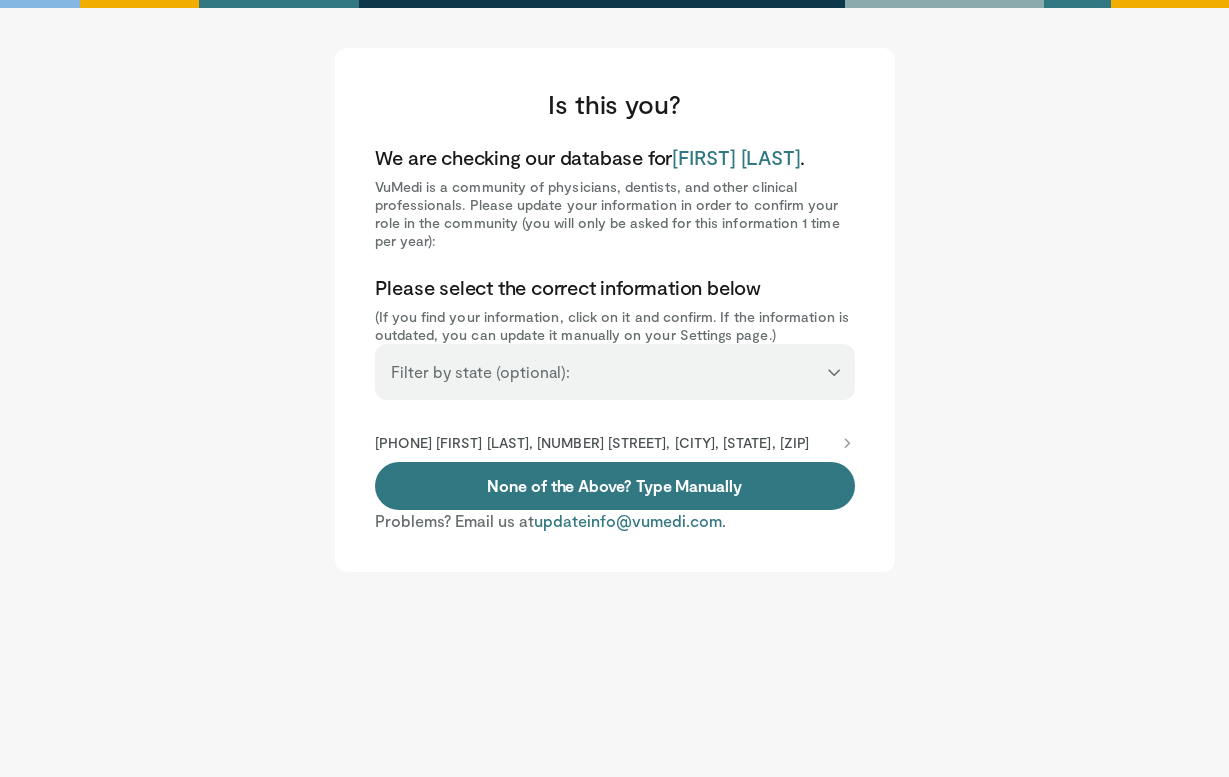 select on "**" 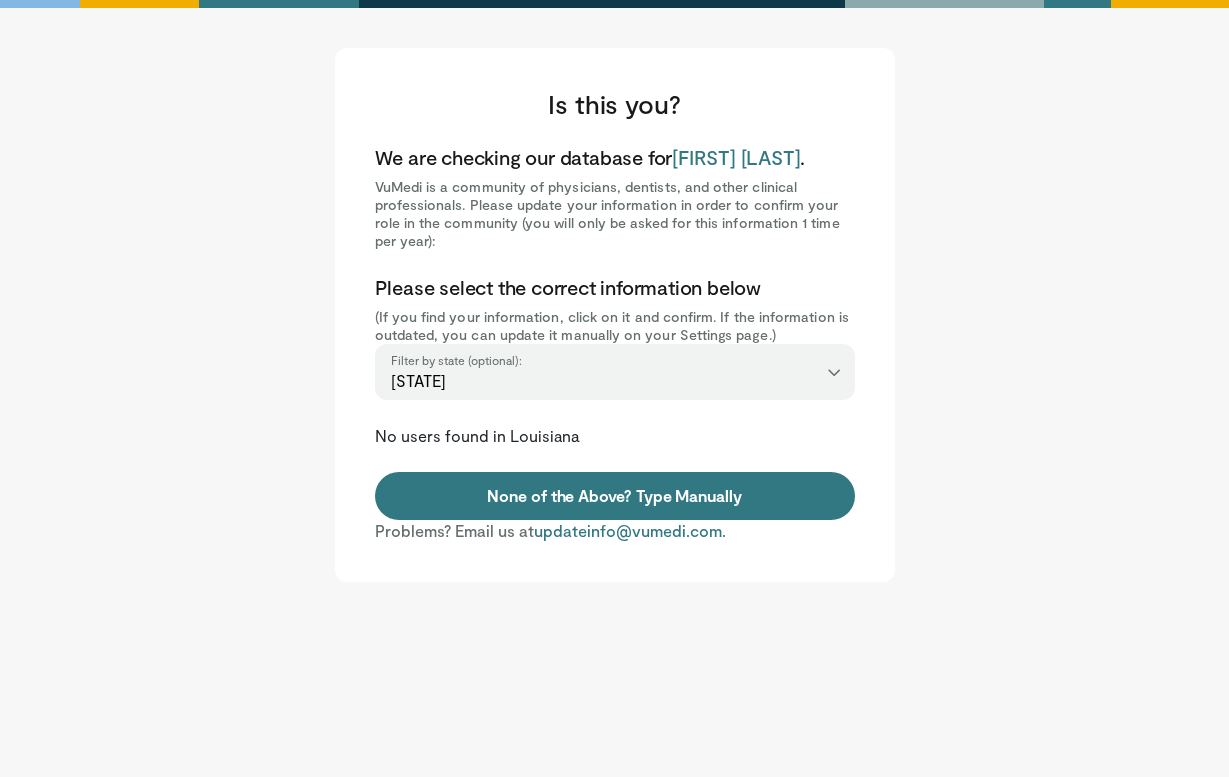 click on "**********" at bounding box center (615, 315) 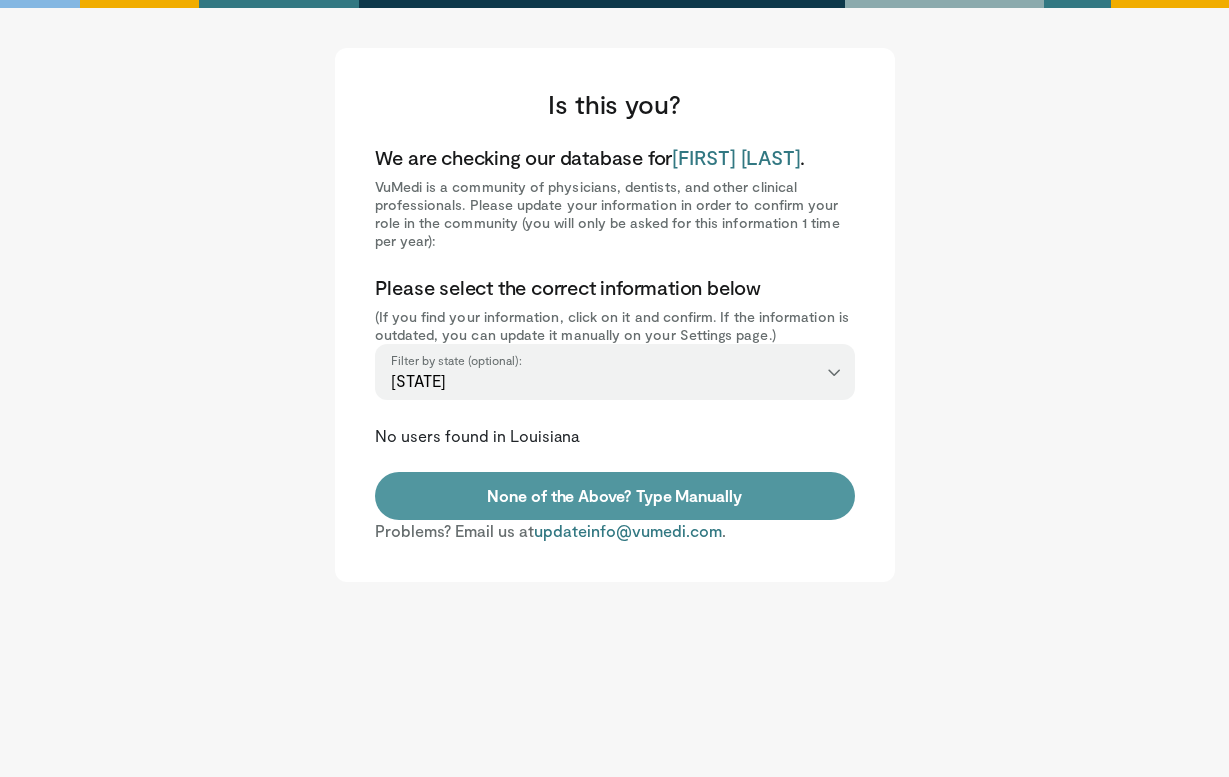 click on "None of the Above? Type Manually" at bounding box center [615, 496] 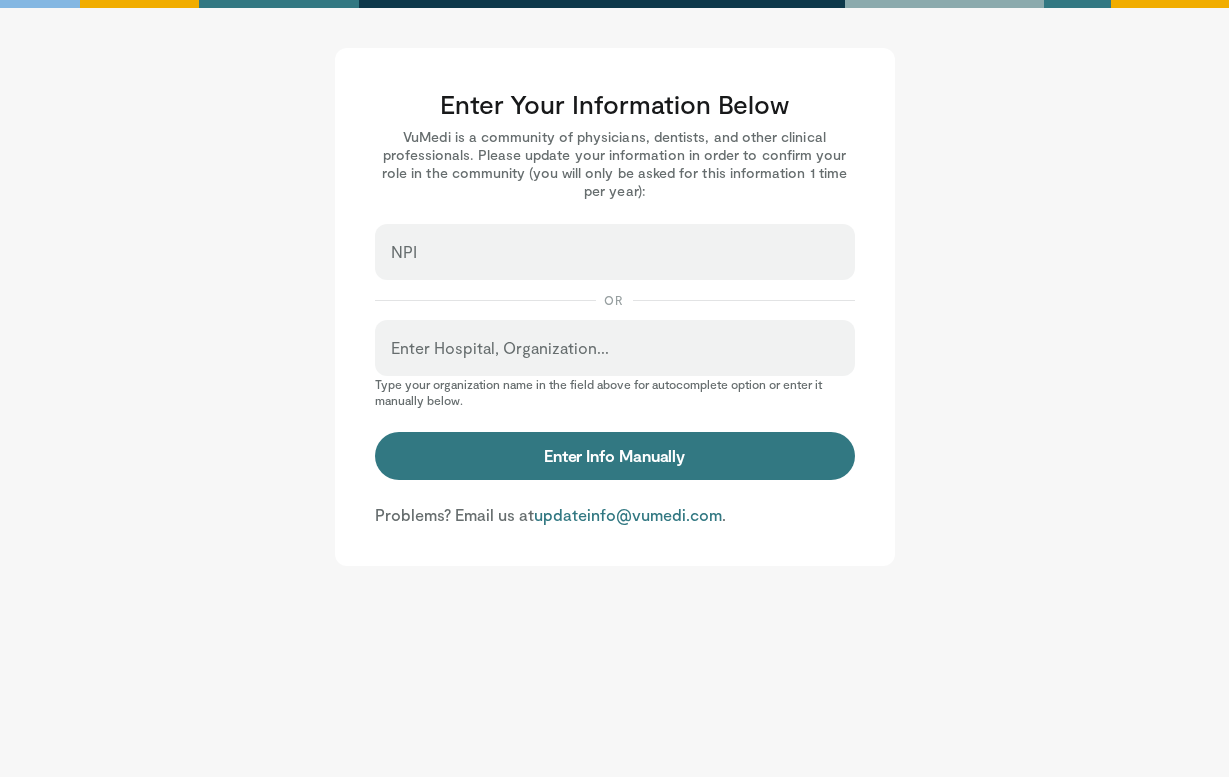 scroll, scrollTop: 0, scrollLeft: 0, axis: both 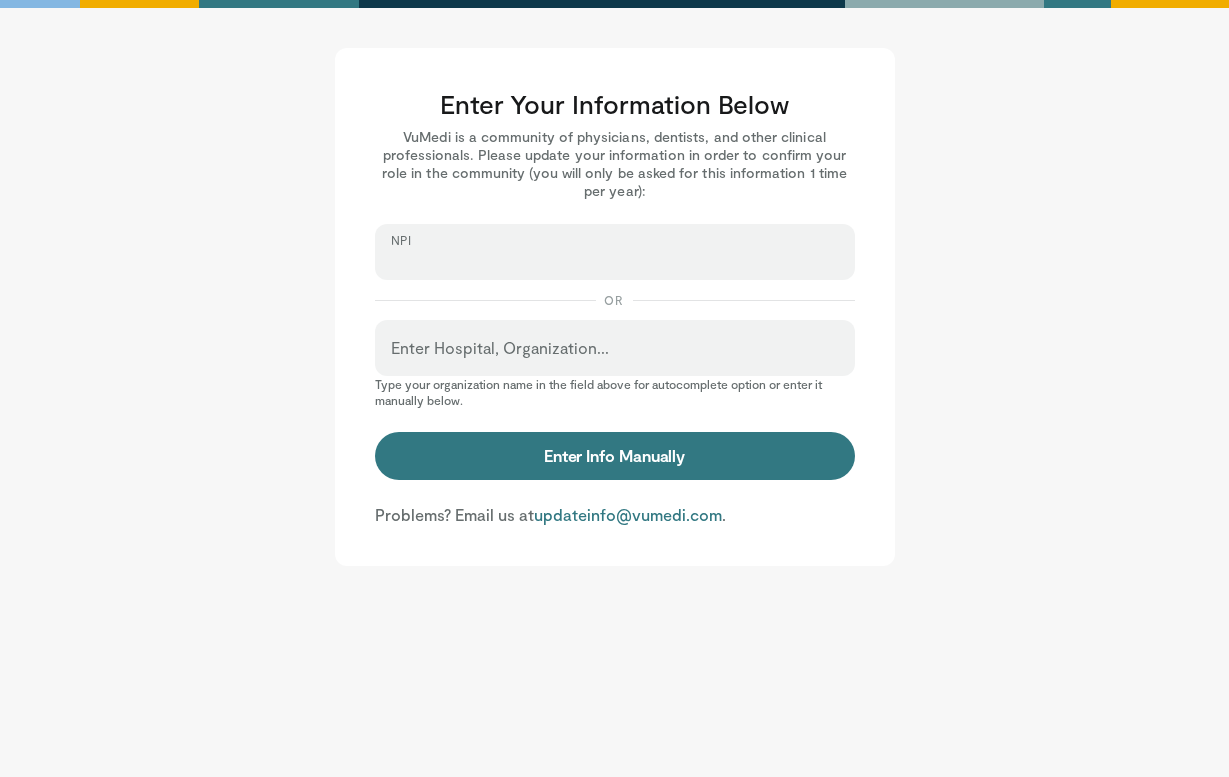 click on "NPI" at bounding box center [615, 261] 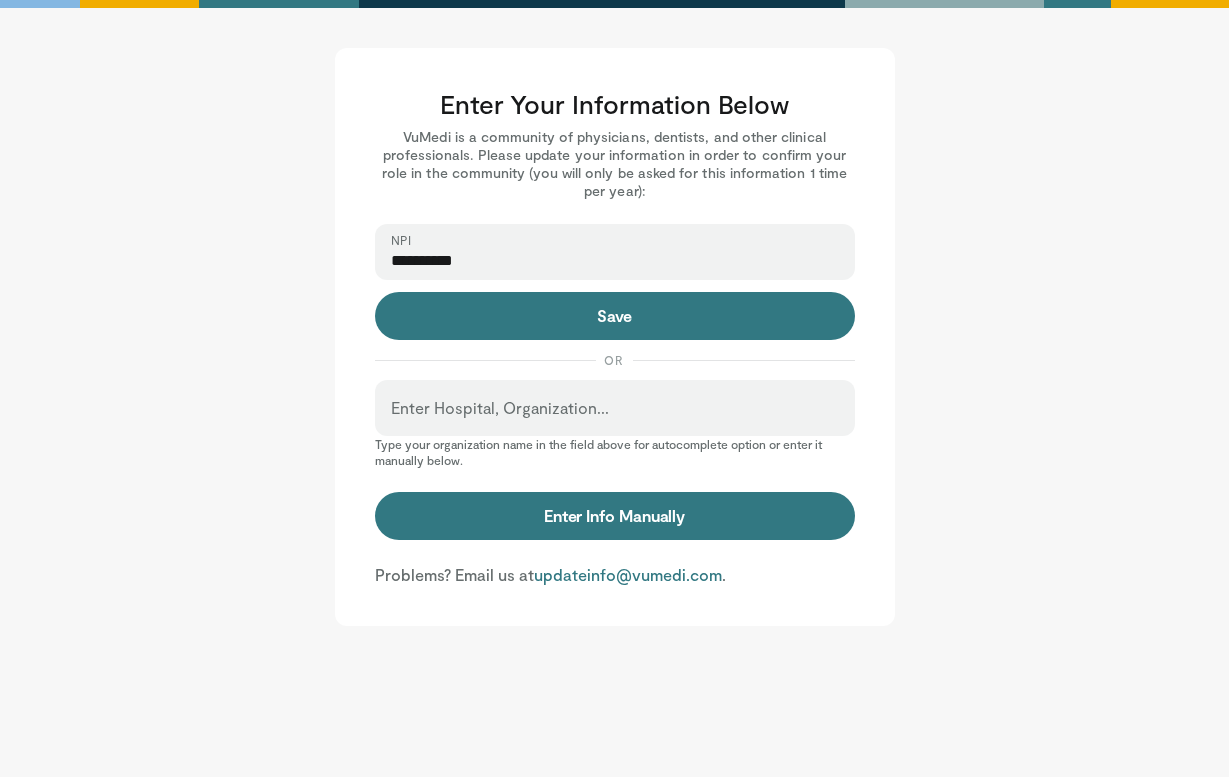 click on "**********" at bounding box center (615, 261) 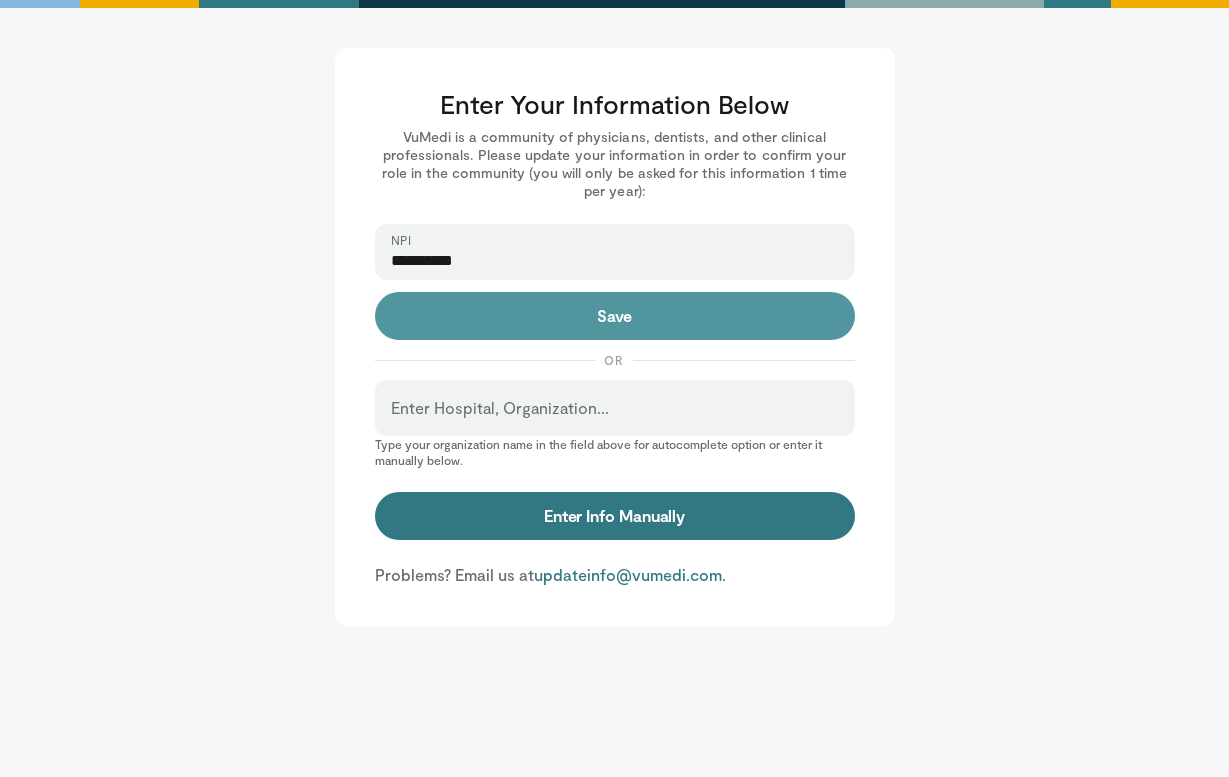 type on "**********" 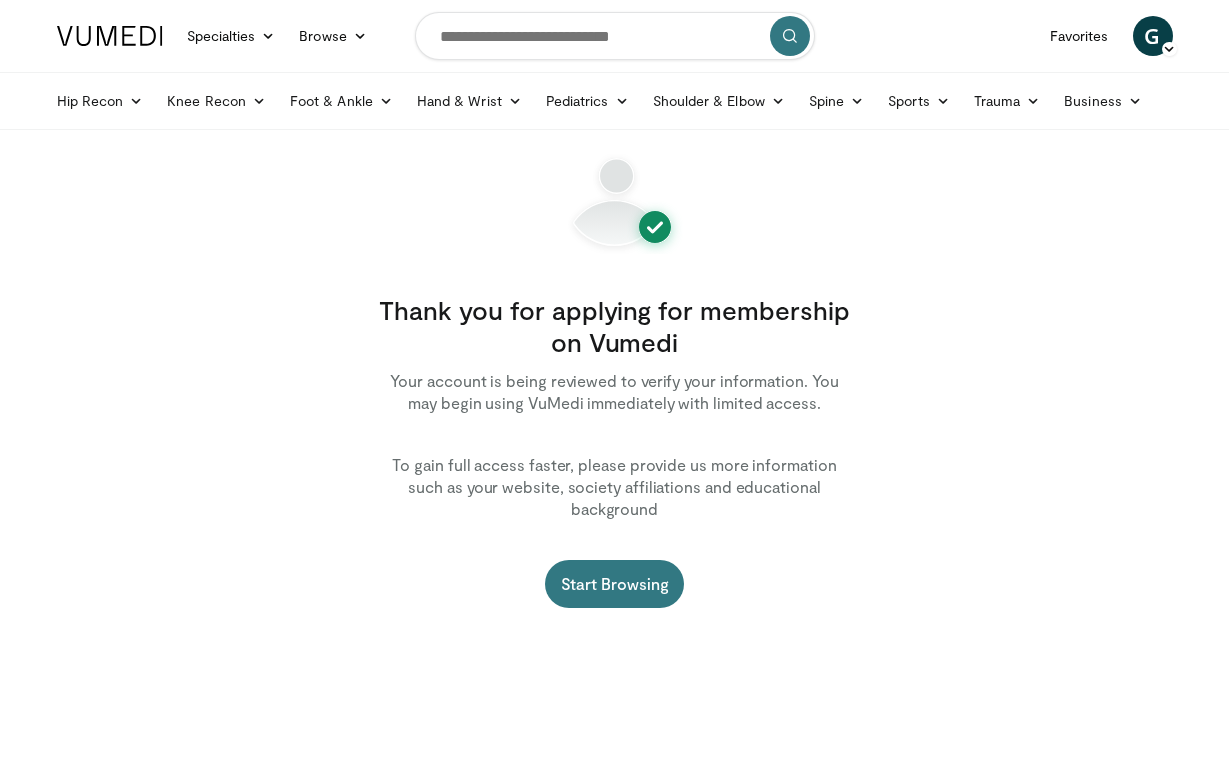 scroll, scrollTop: 0, scrollLeft: 0, axis: both 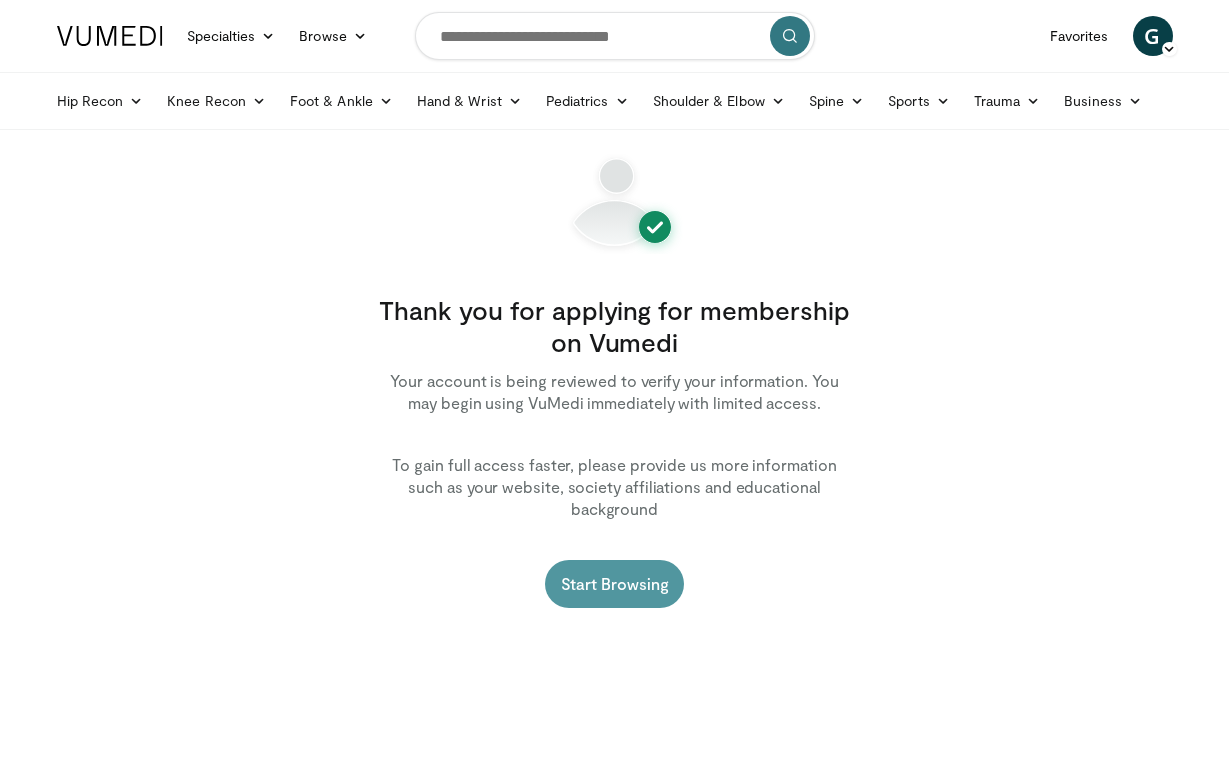 click on "Start Browsing" at bounding box center [615, 584] 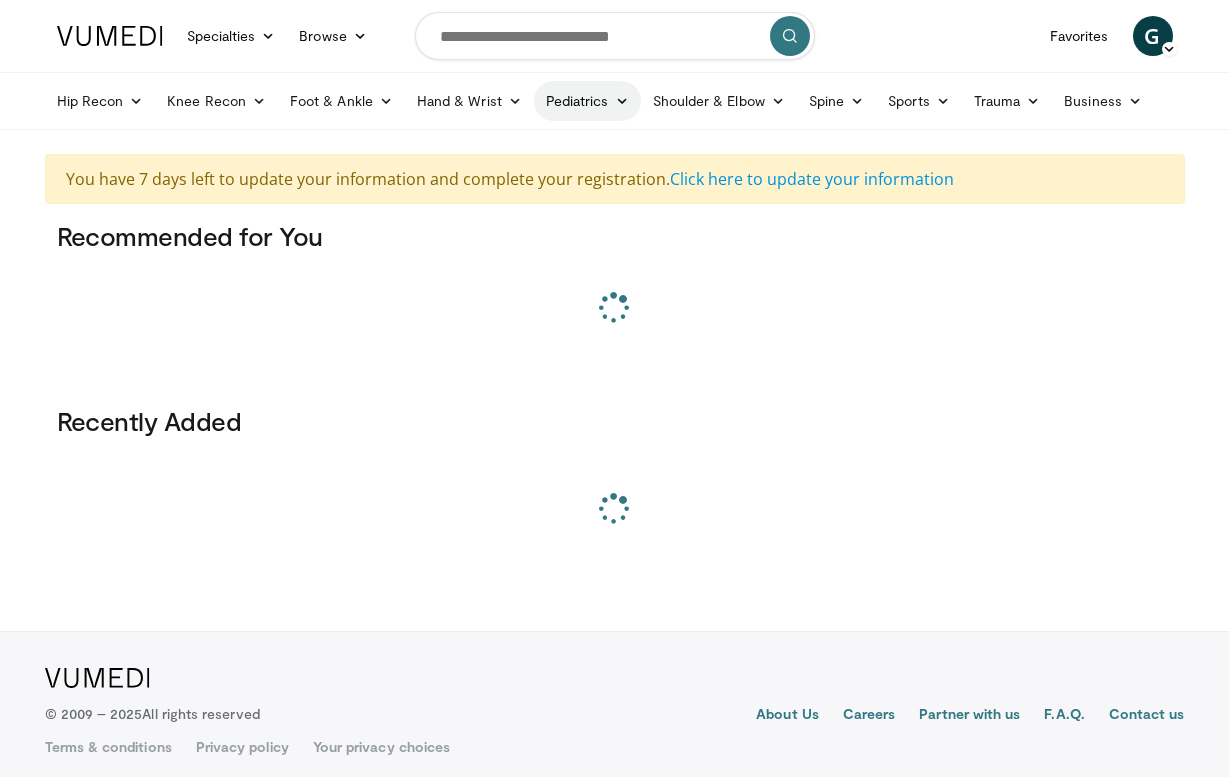 scroll, scrollTop: 0, scrollLeft: 0, axis: both 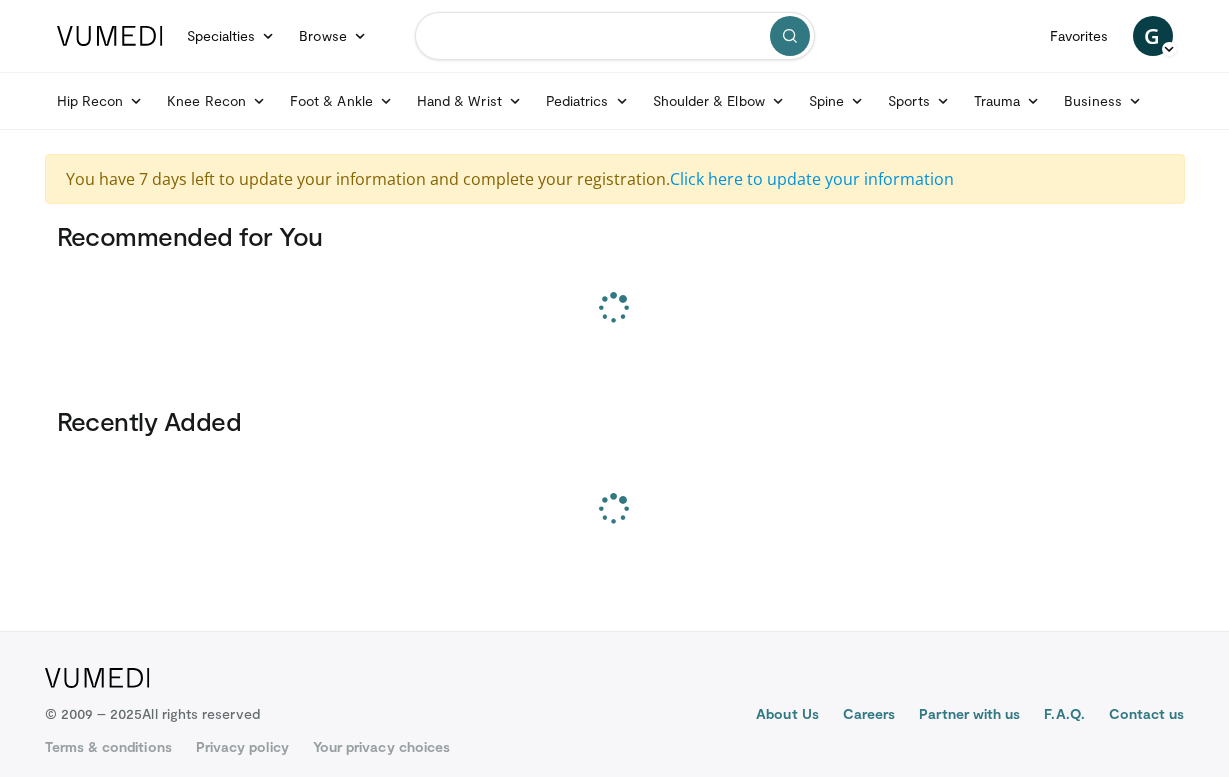 click at bounding box center [615, 36] 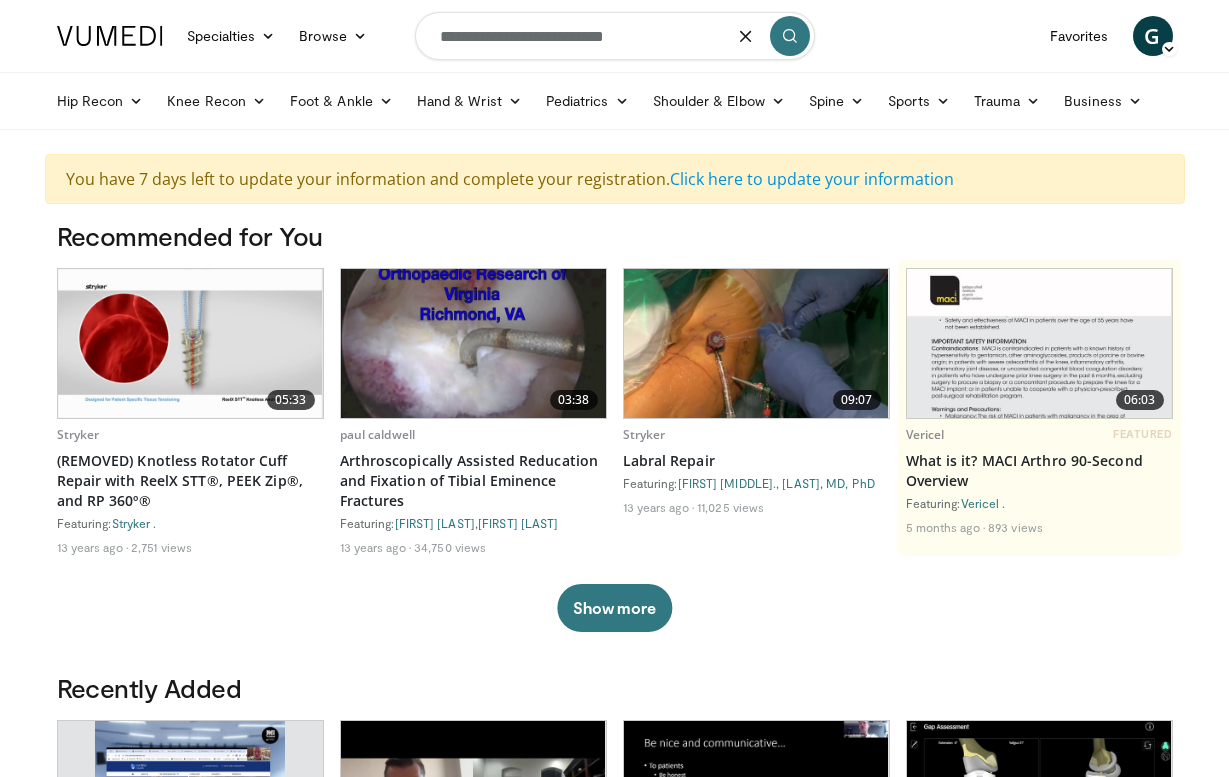type on "**********" 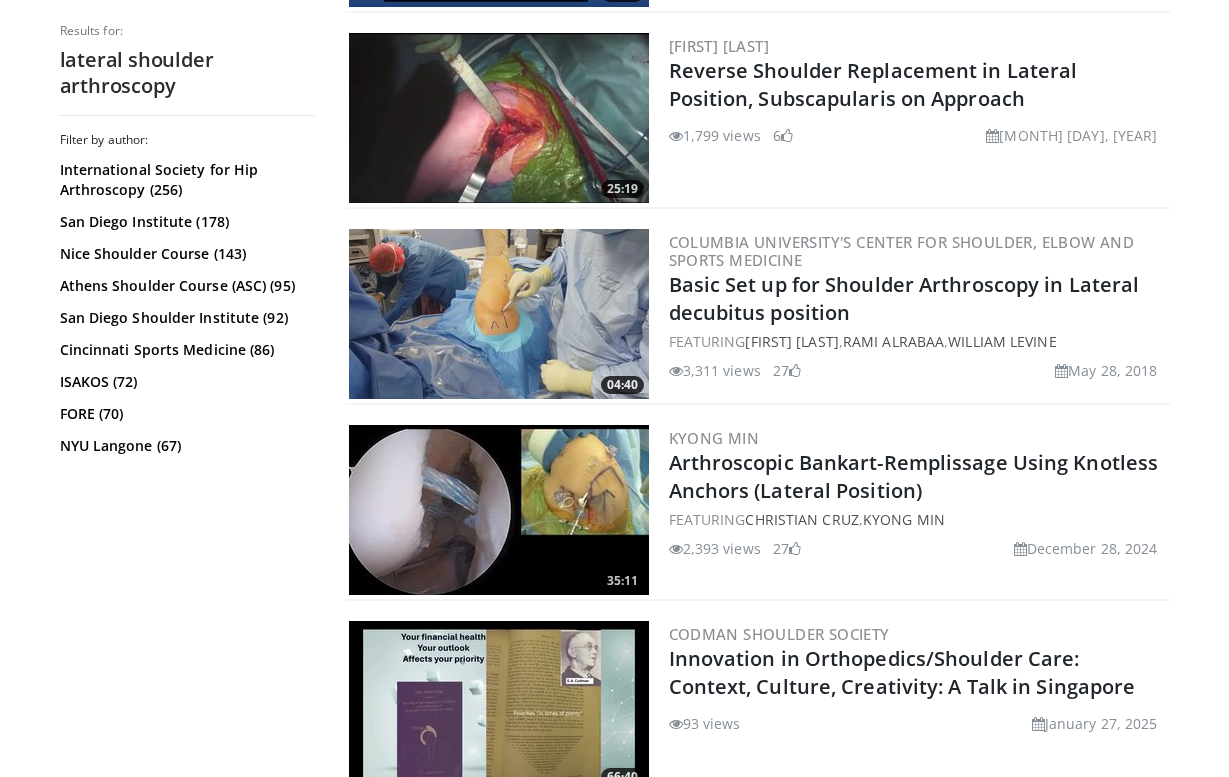 scroll, scrollTop: 2845, scrollLeft: 0, axis: vertical 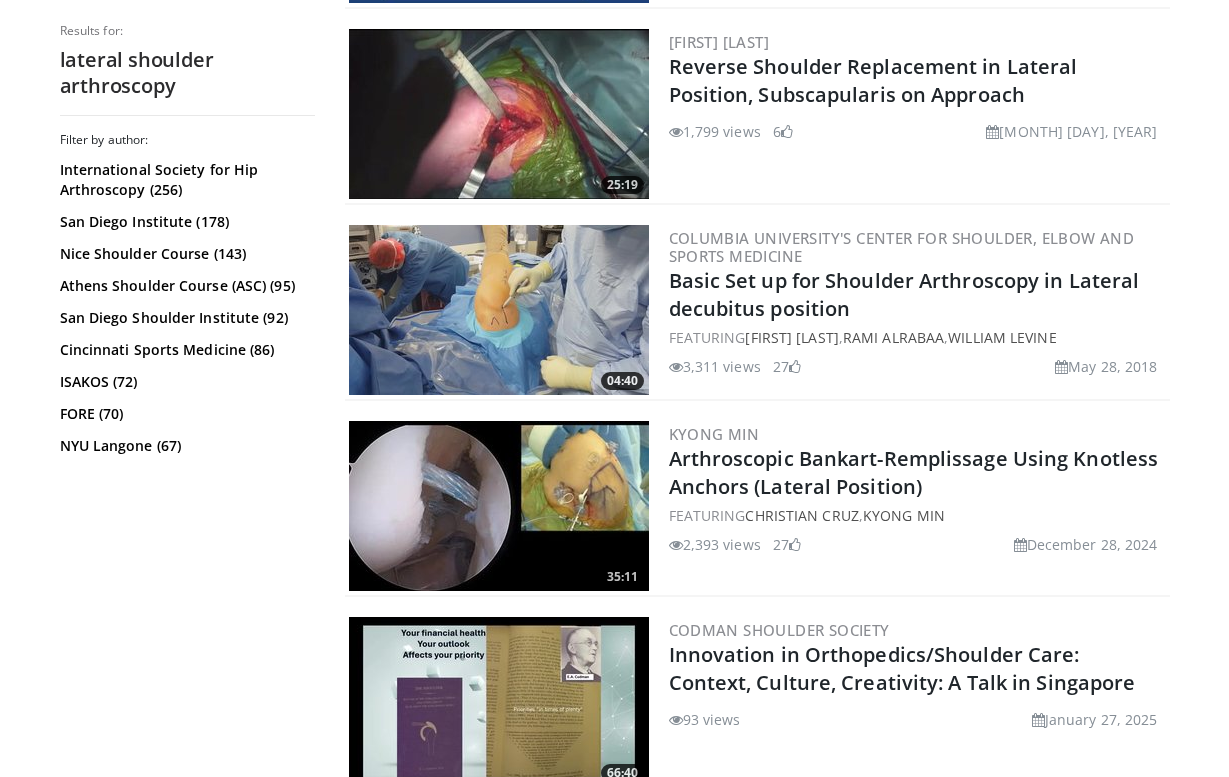 click at bounding box center (499, 310) 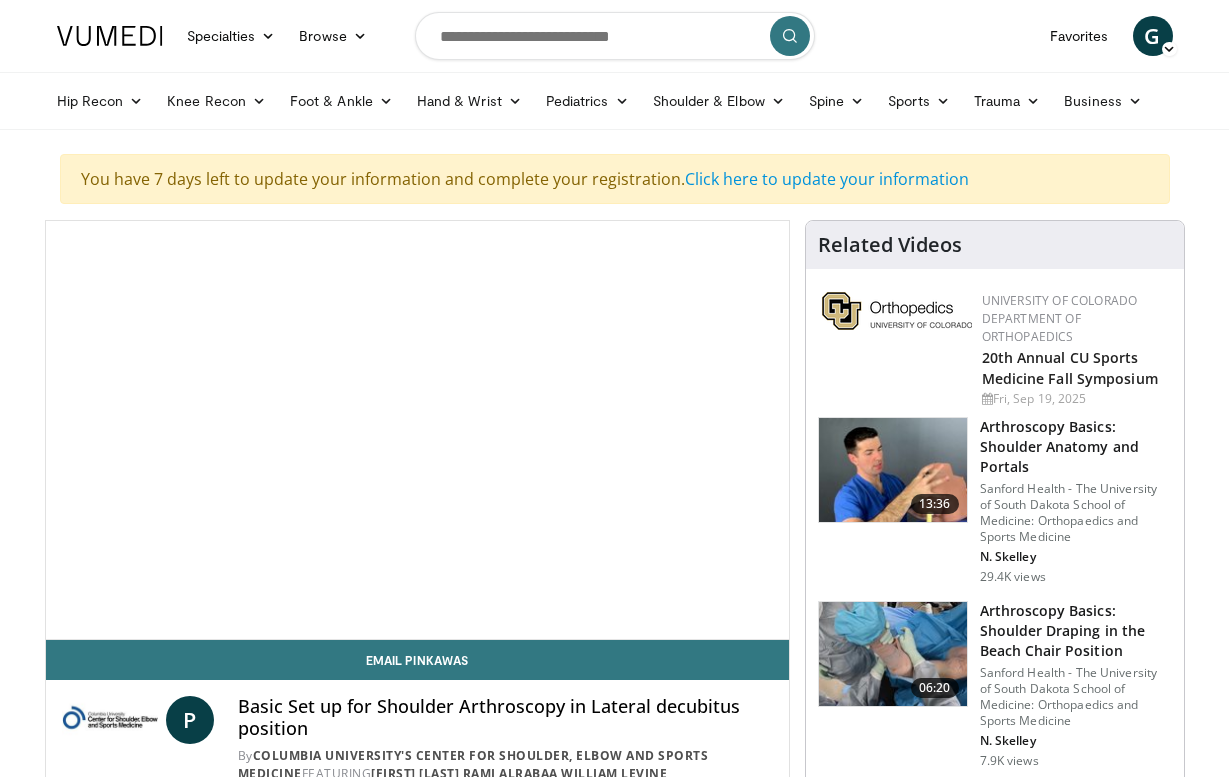 scroll, scrollTop: 71, scrollLeft: 0, axis: vertical 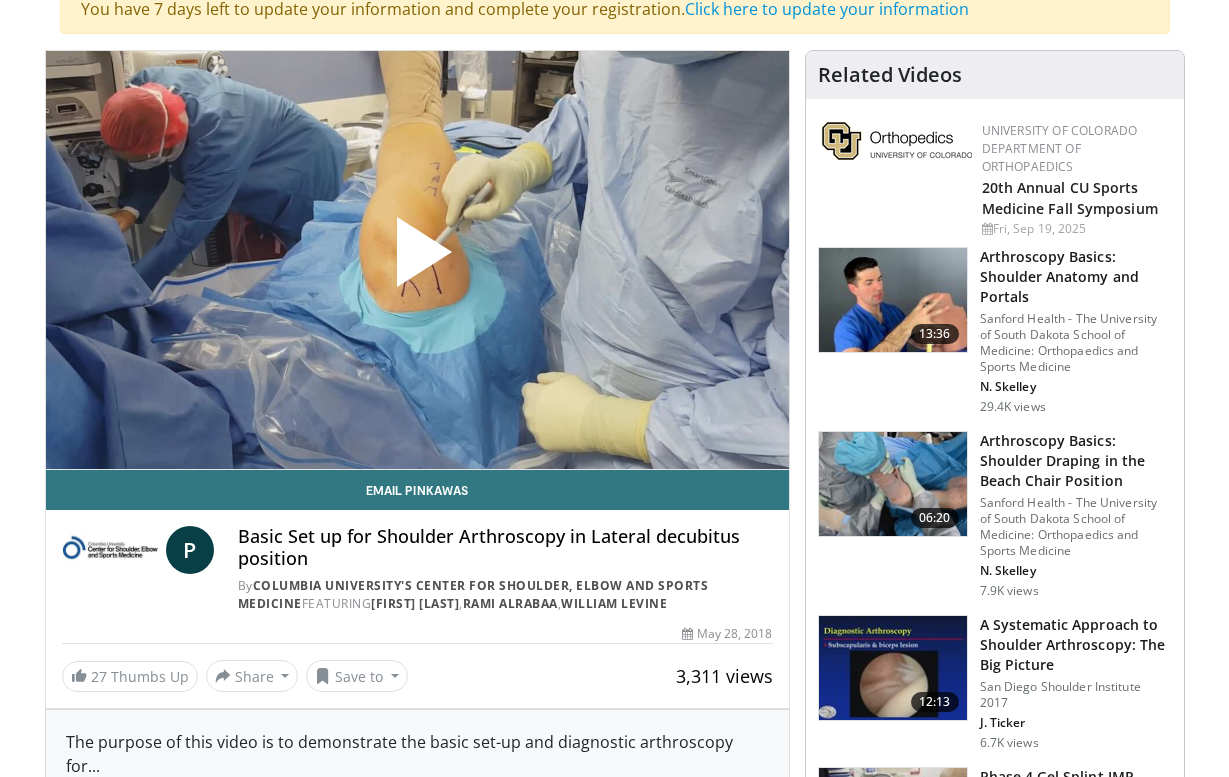 click at bounding box center [417, 260] 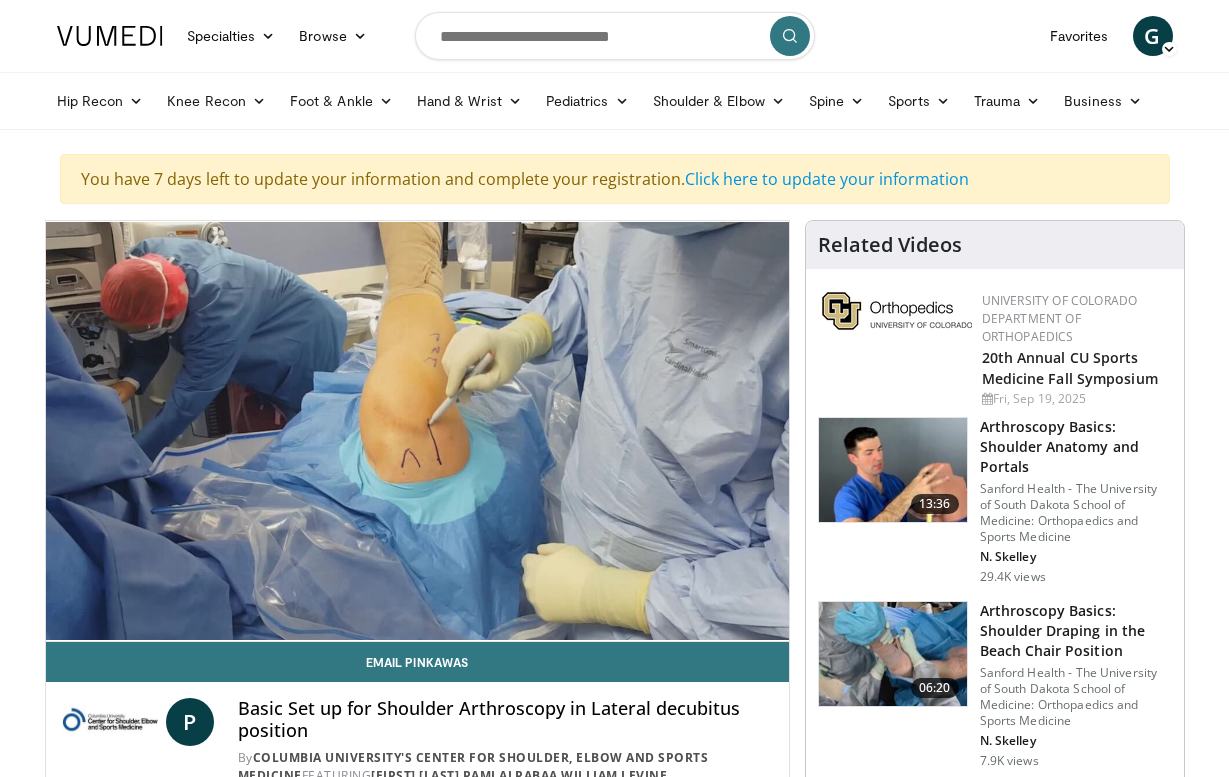 scroll, scrollTop: 0, scrollLeft: 0, axis: both 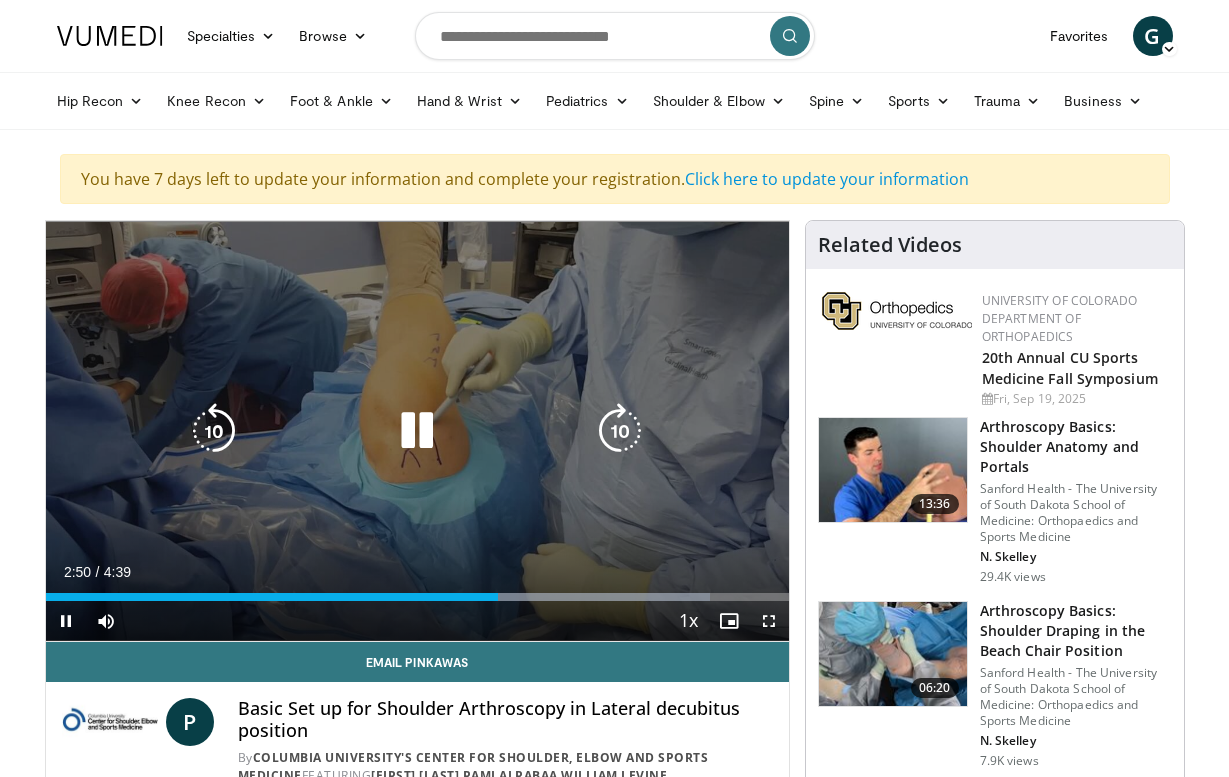 click at bounding box center (417, 431) 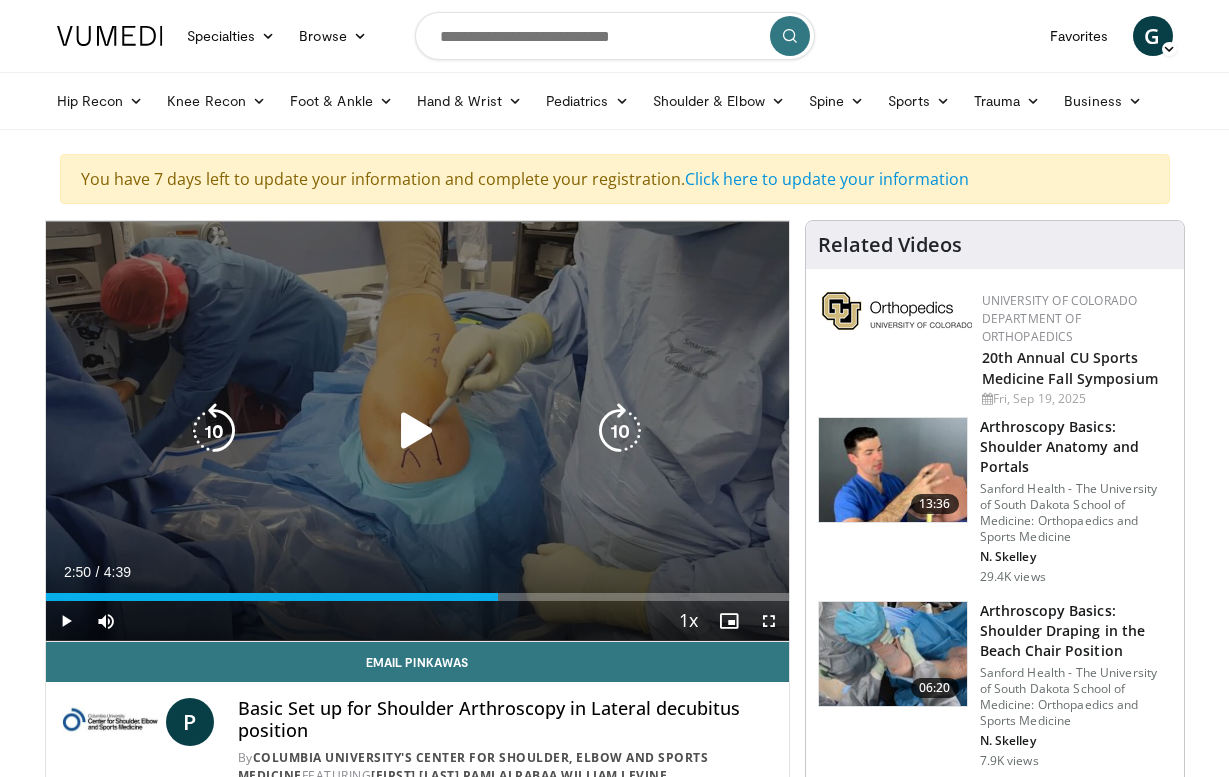click at bounding box center (417, 431) 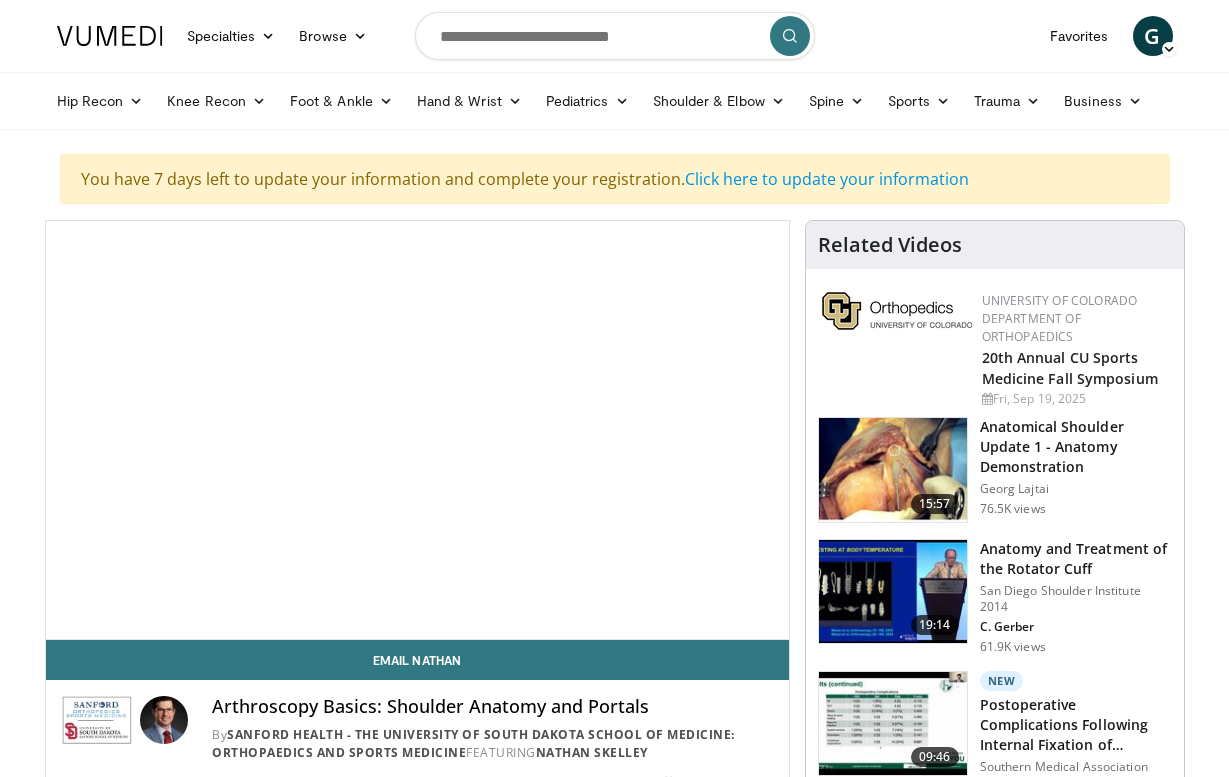 scroll, scrollTop: 0, scrollLeft: 0, axis: both 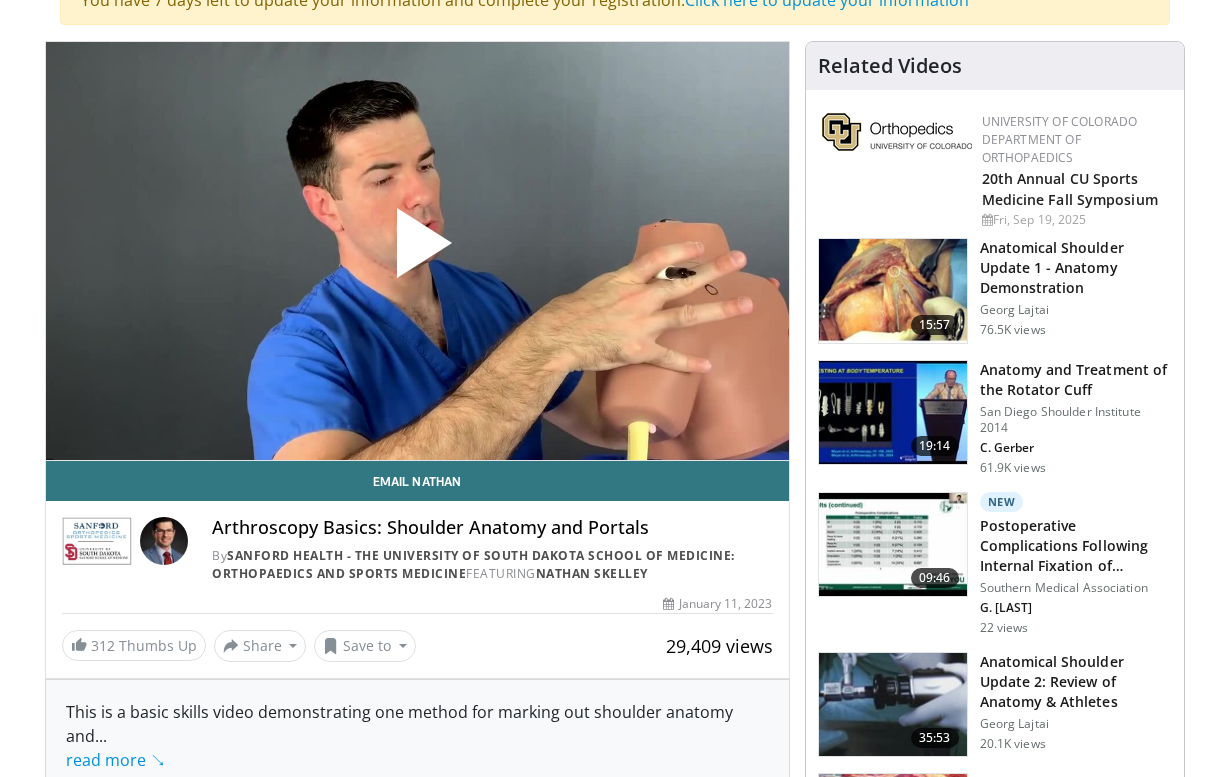 click on "Anatomical Shoulder Update 1 - Anatomy Demonstration" at bounding box center (1076, 268) 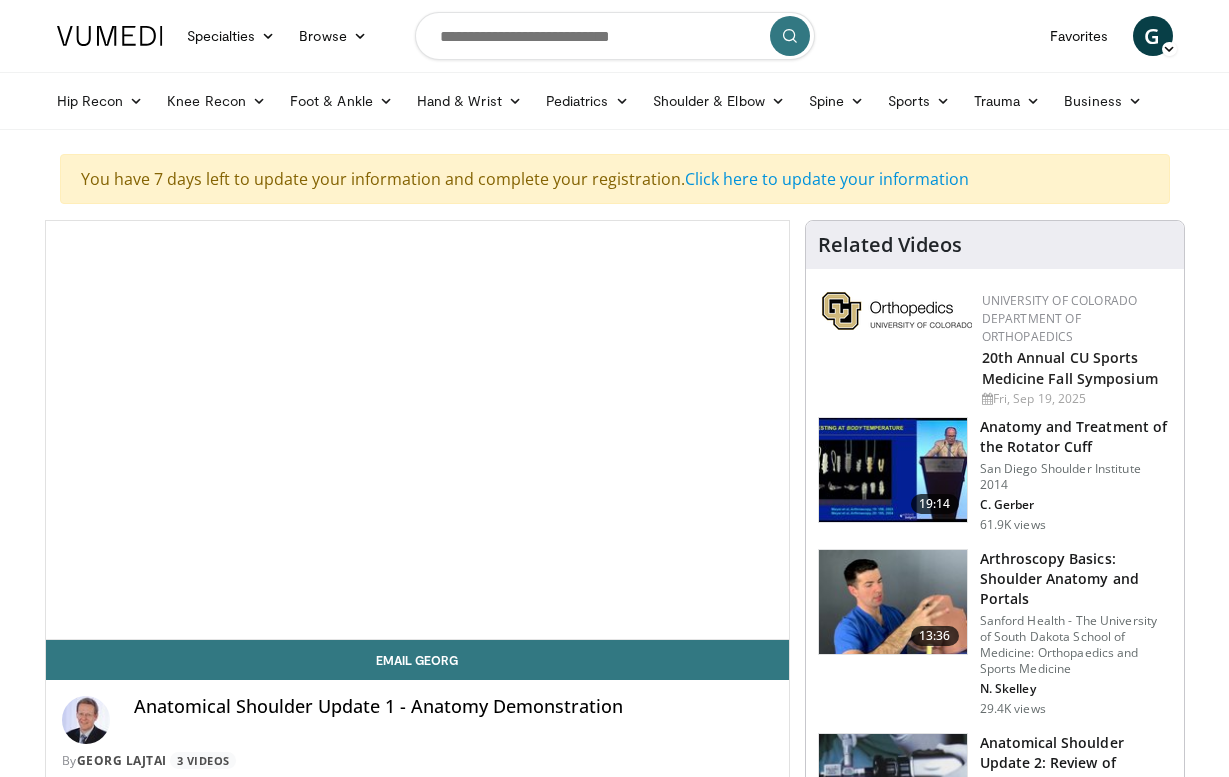 scroll, scrollTop: 0, scrollLeft: 0, axis: both 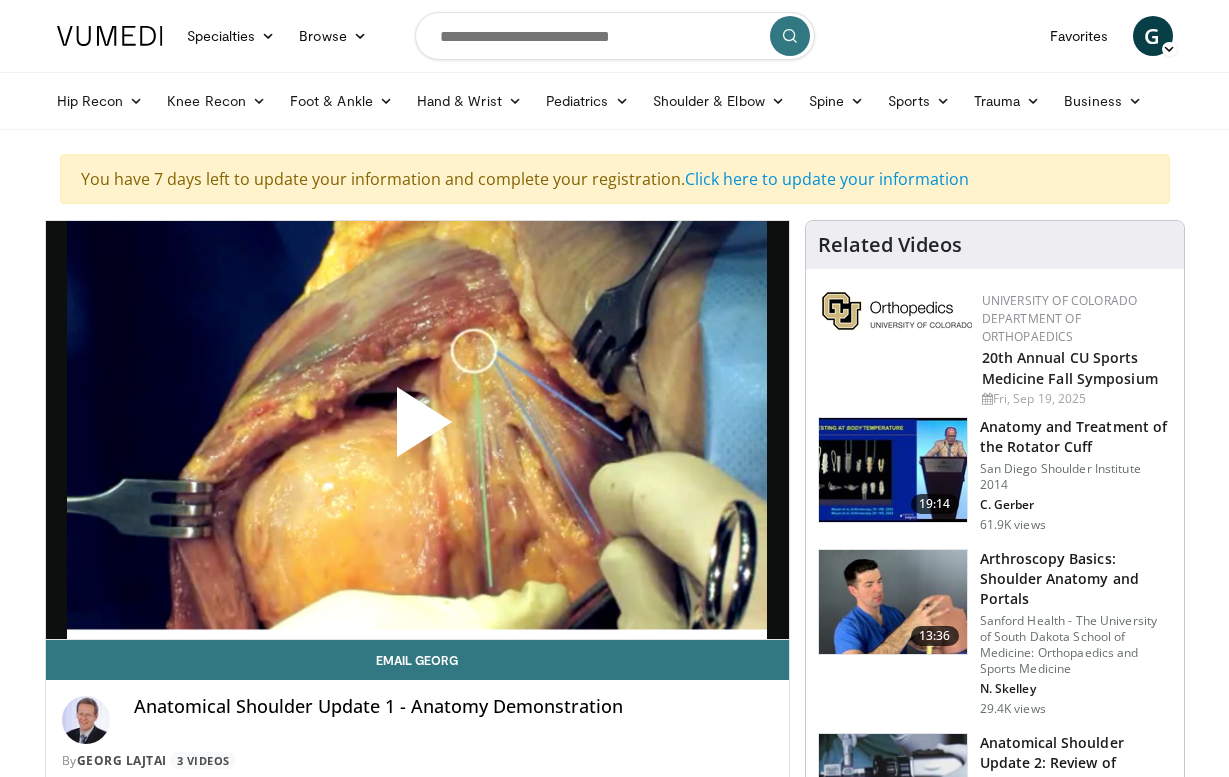 click at bounding box center (417, 430) 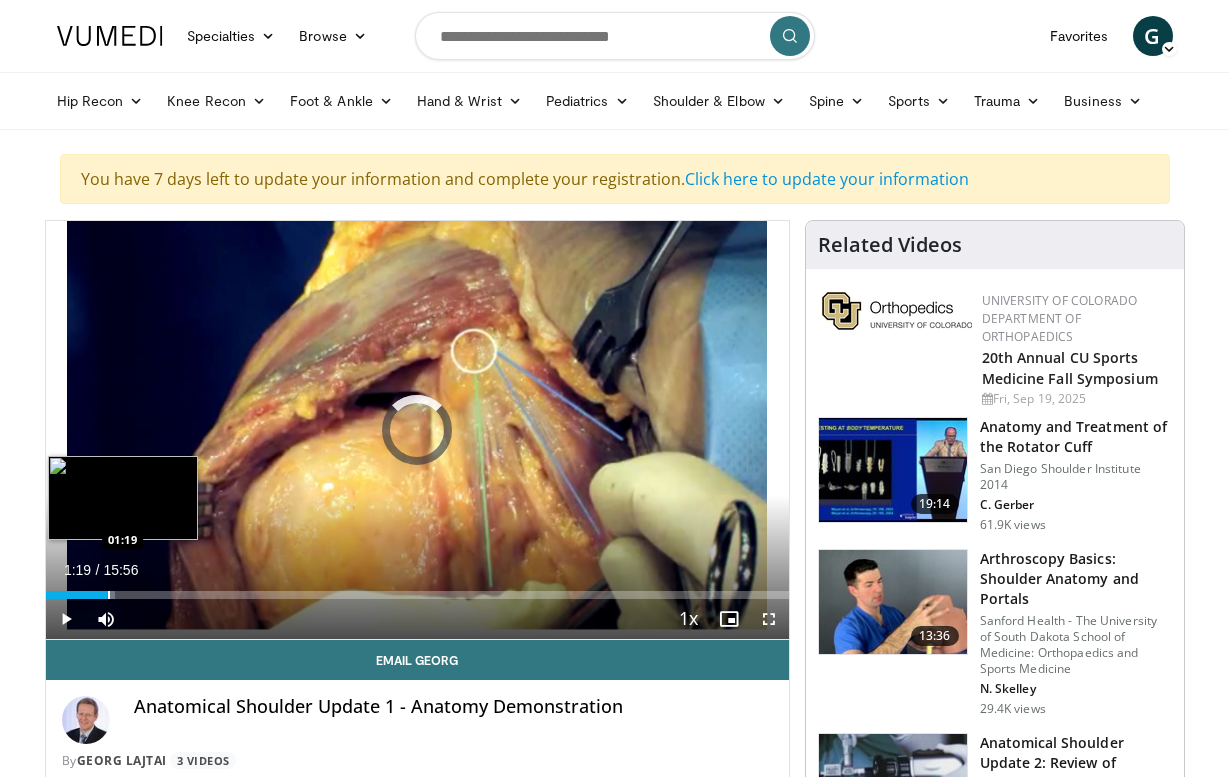 click on "Loaded :  9.41% 00:47 01:19" at bounding box center (417, 589) 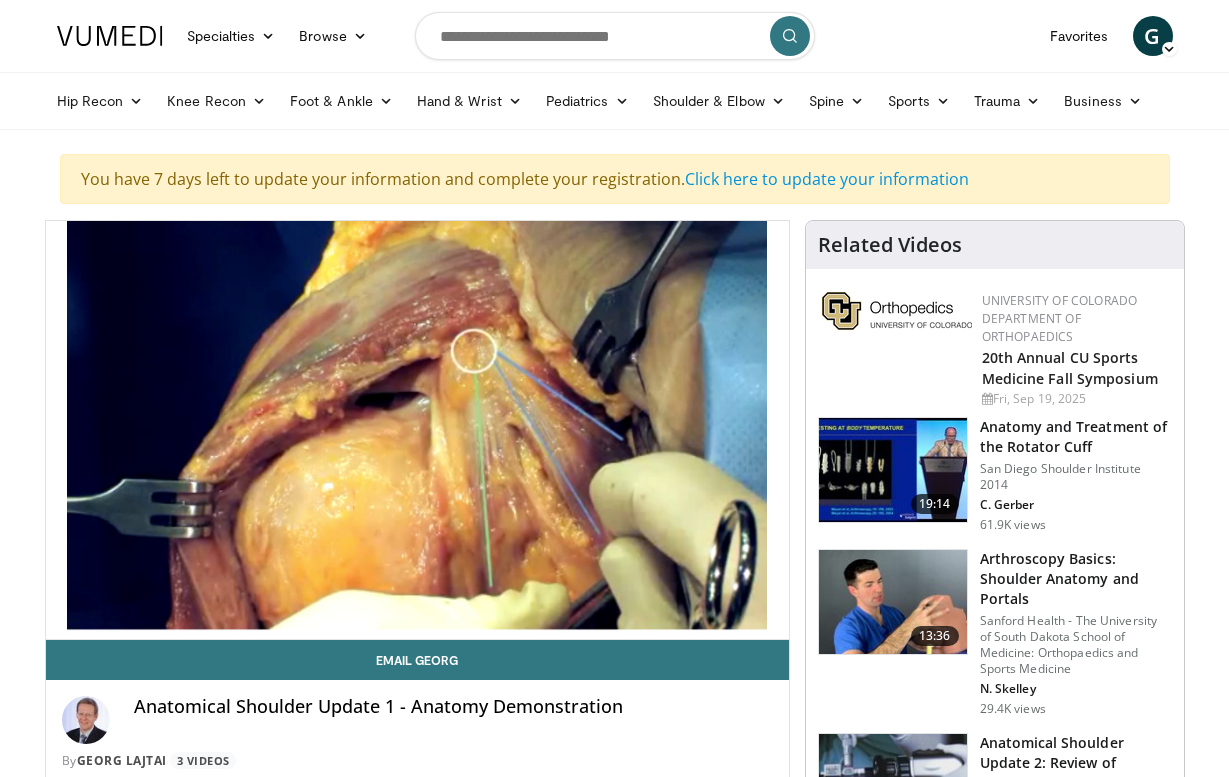click on "Specialties
Adult & Family Medicine
Allergy, Asthma, Immunology
Anesthesiology
Cardiology
Dental
Dermatology
Endocrinology
Gastroenterology & Hepatology
General Surgery
Hematology & Oncology
Infectious Disease
Nephrology
Neurology
Neurosurgery
Obstetrics & Gynecology
Ophthalmology
Oral Maxillofacial
Orthopaedics
Otolaryngology
Pediatrics
Plastic Surgery
Podiatry
Psychiatry
Pulmonology
Radiation Oncology
Radiology
Rheumatology
Urology
Browse
G" at bounding box center (615, 36) 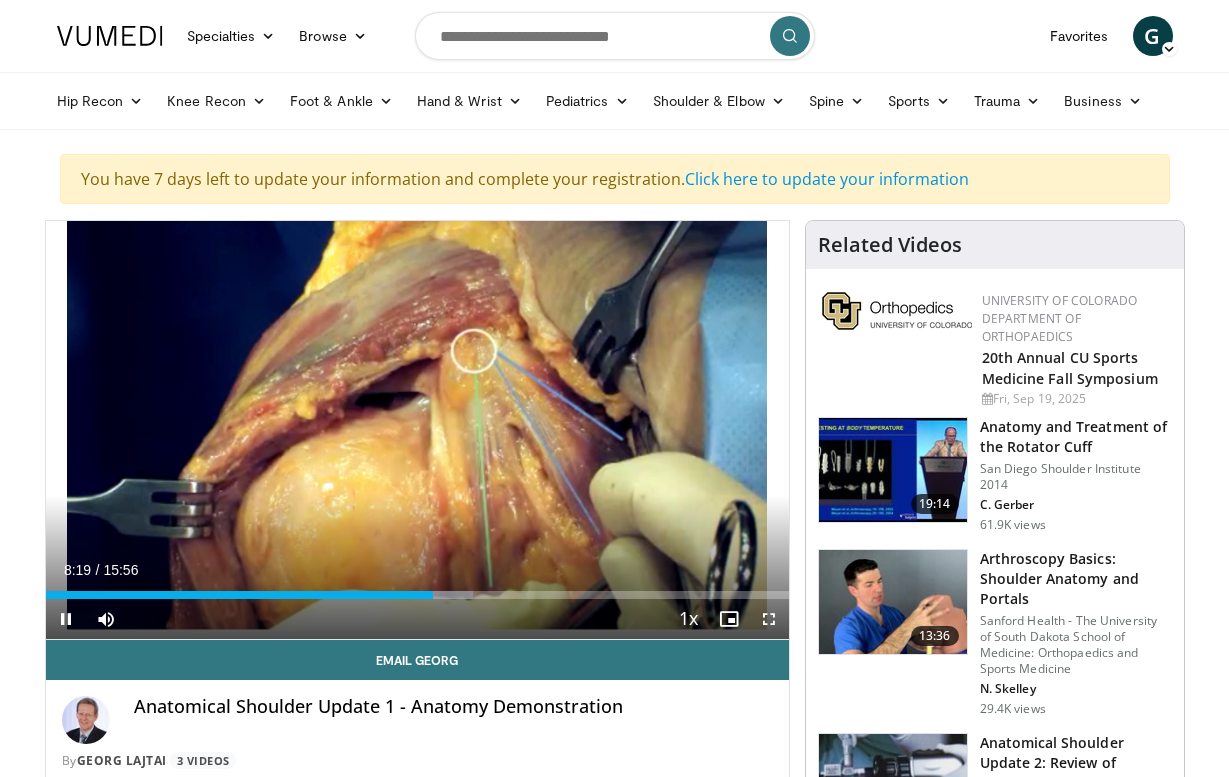 click at bounding box center (769, 619) 